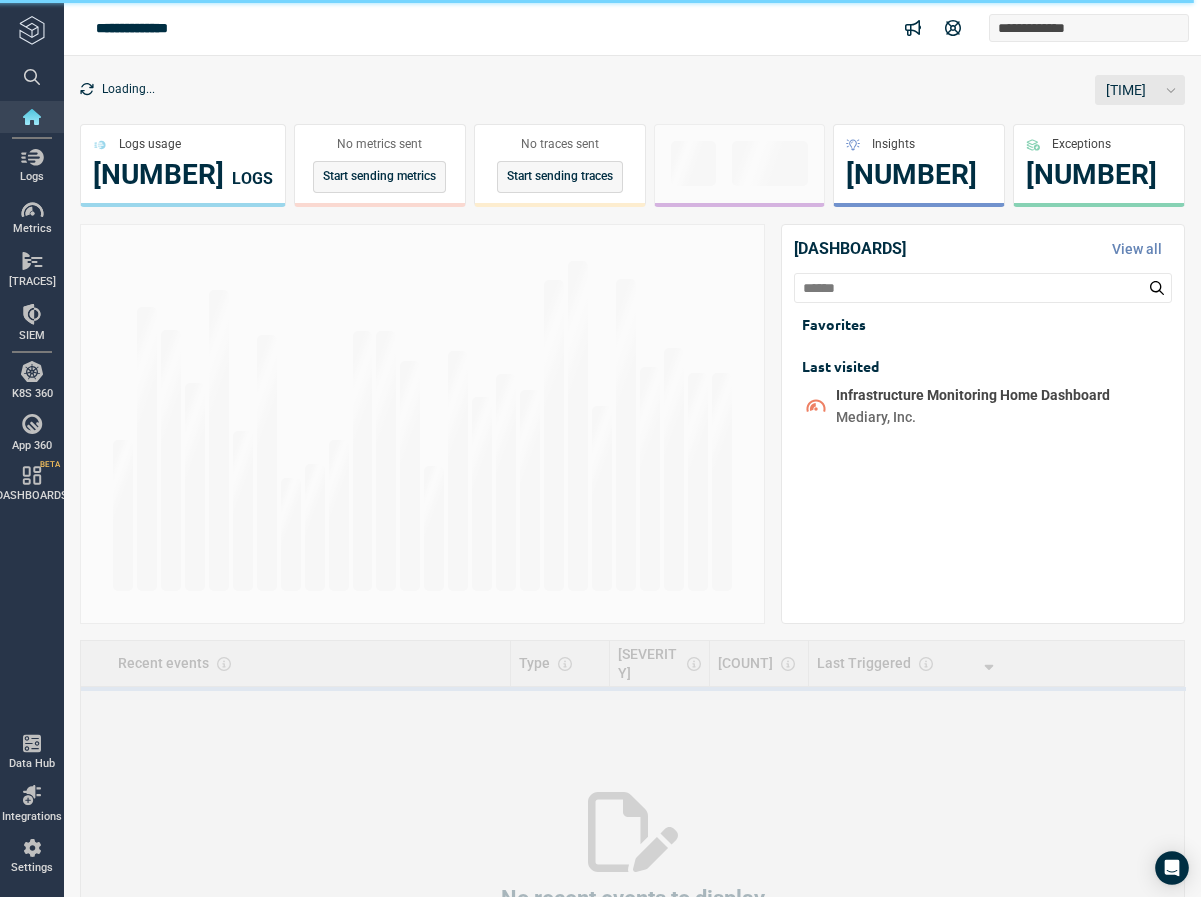 scroll, scrollTop: 0, scrollLeft: 0, axis: both 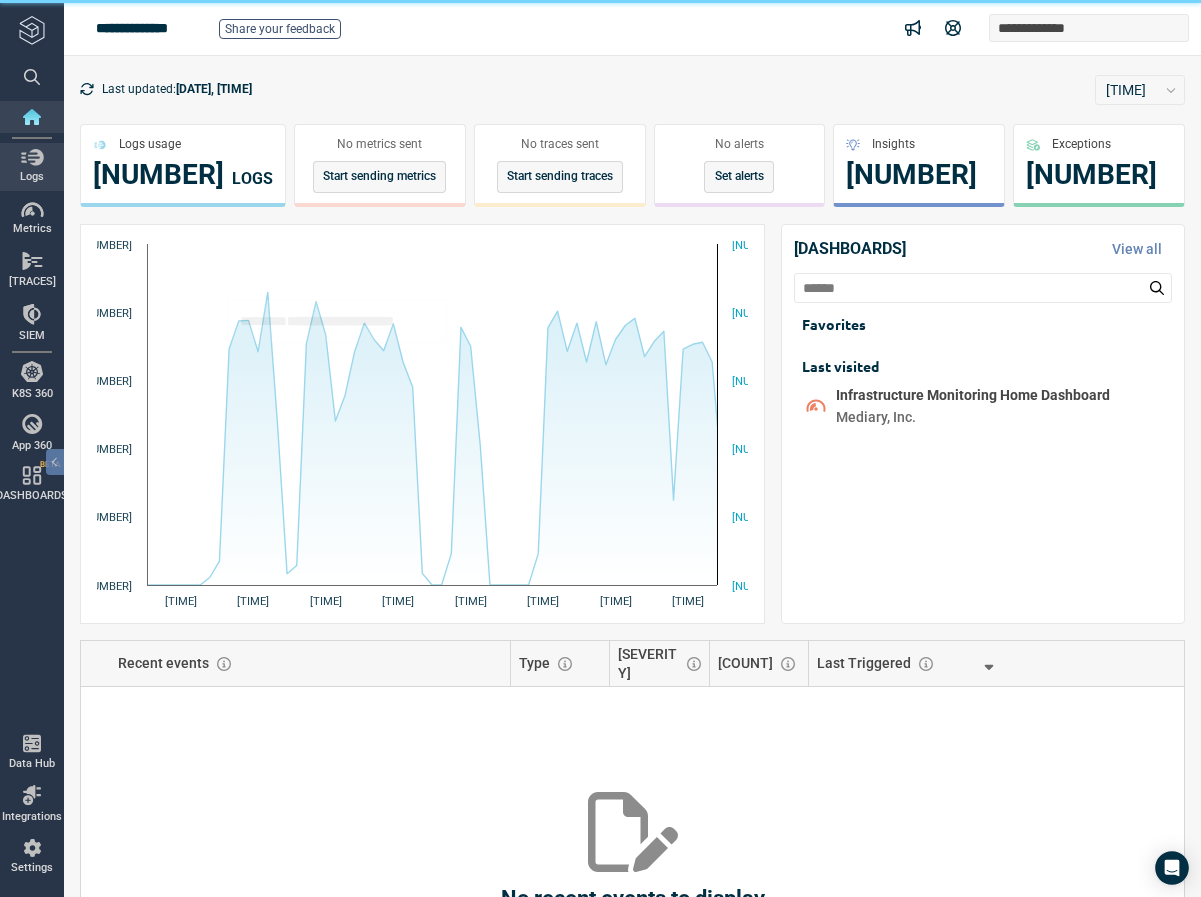 click at bounding box center [32, 157] 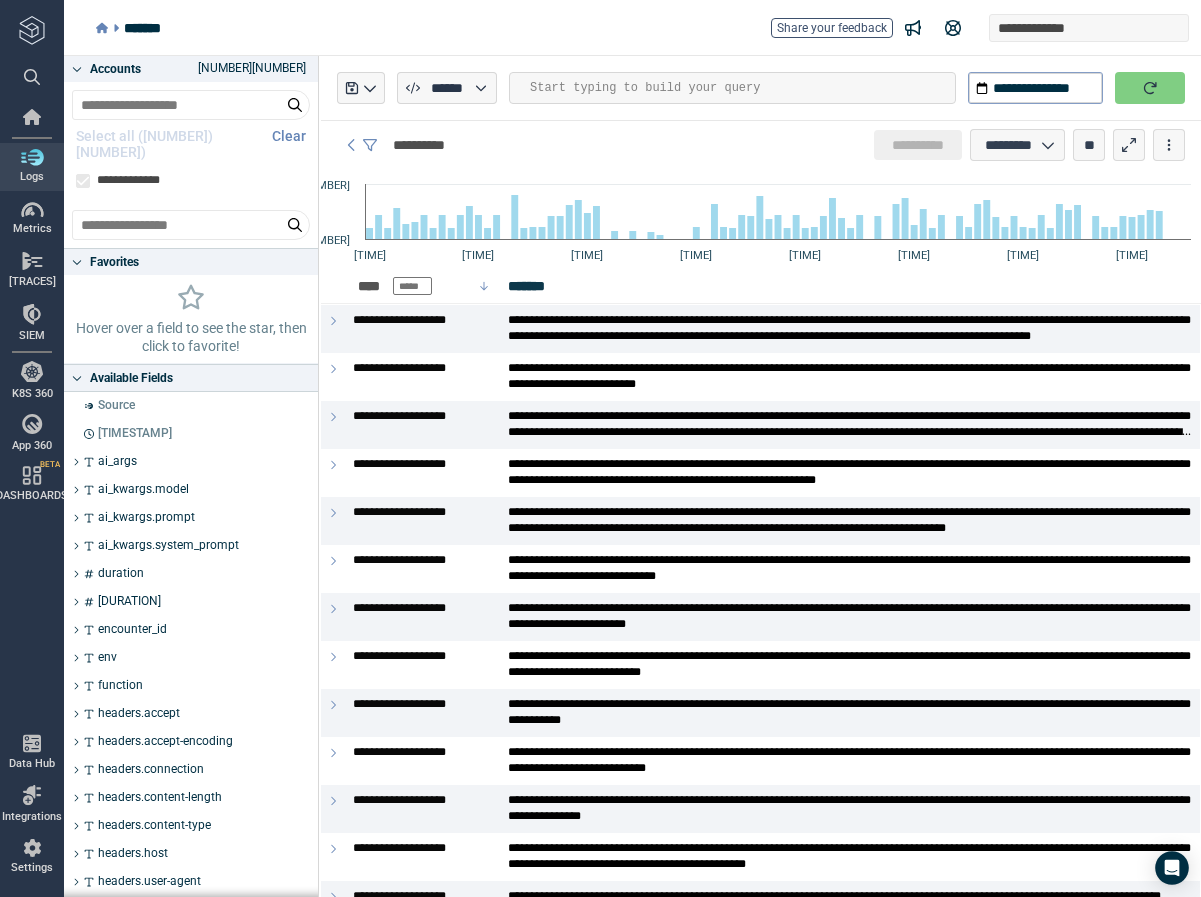 click at bounding box center [742, 88] 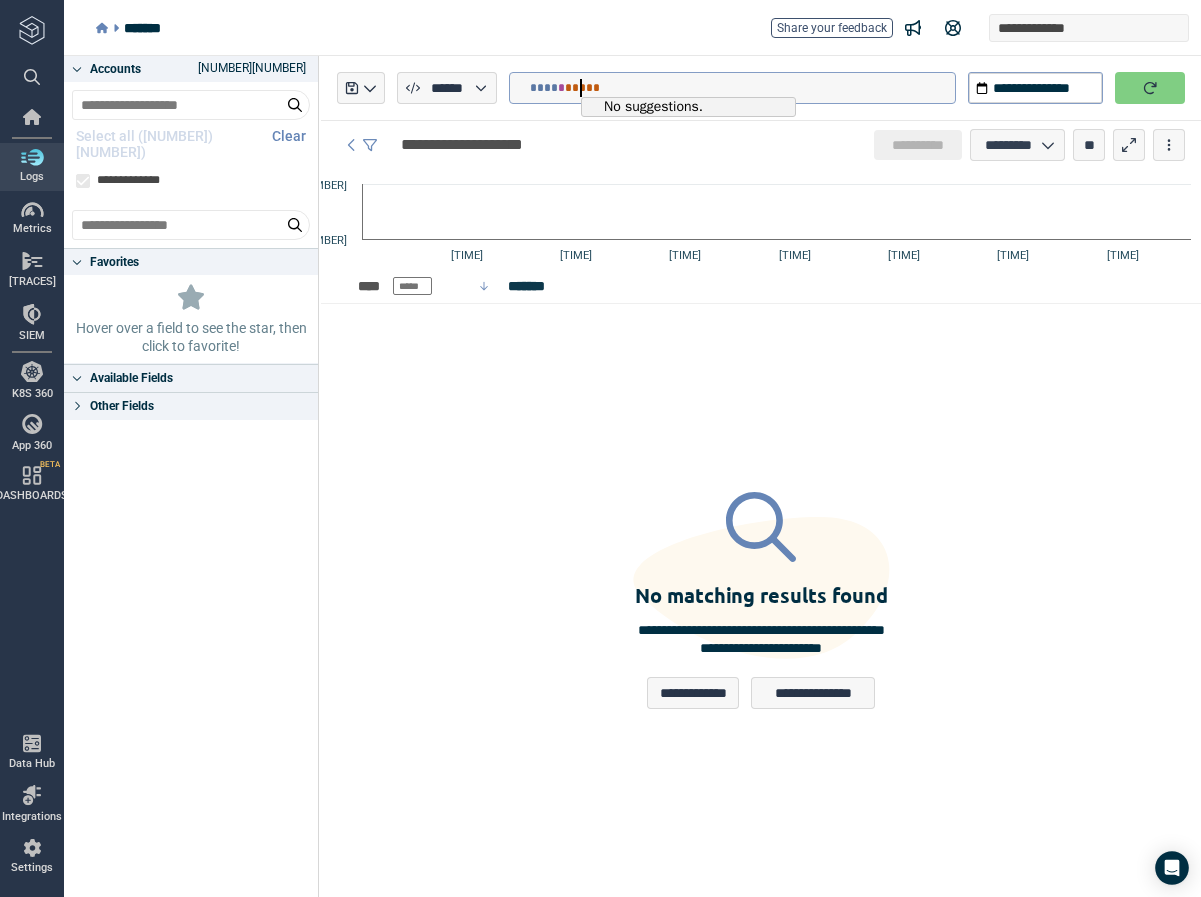 click on "[MASKED]" at bounding box center (742, 88) 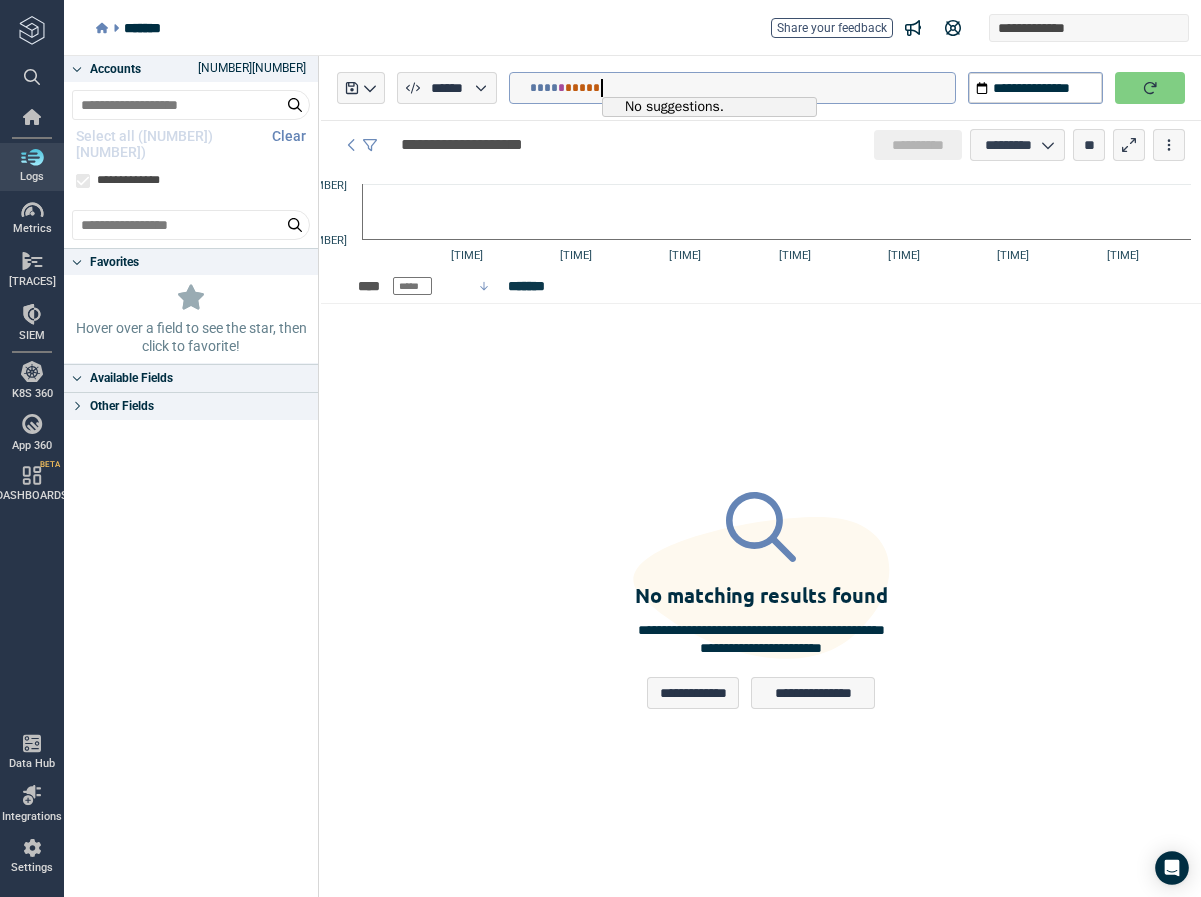 click on "[MASKED]" at bounding box center (742, 88) 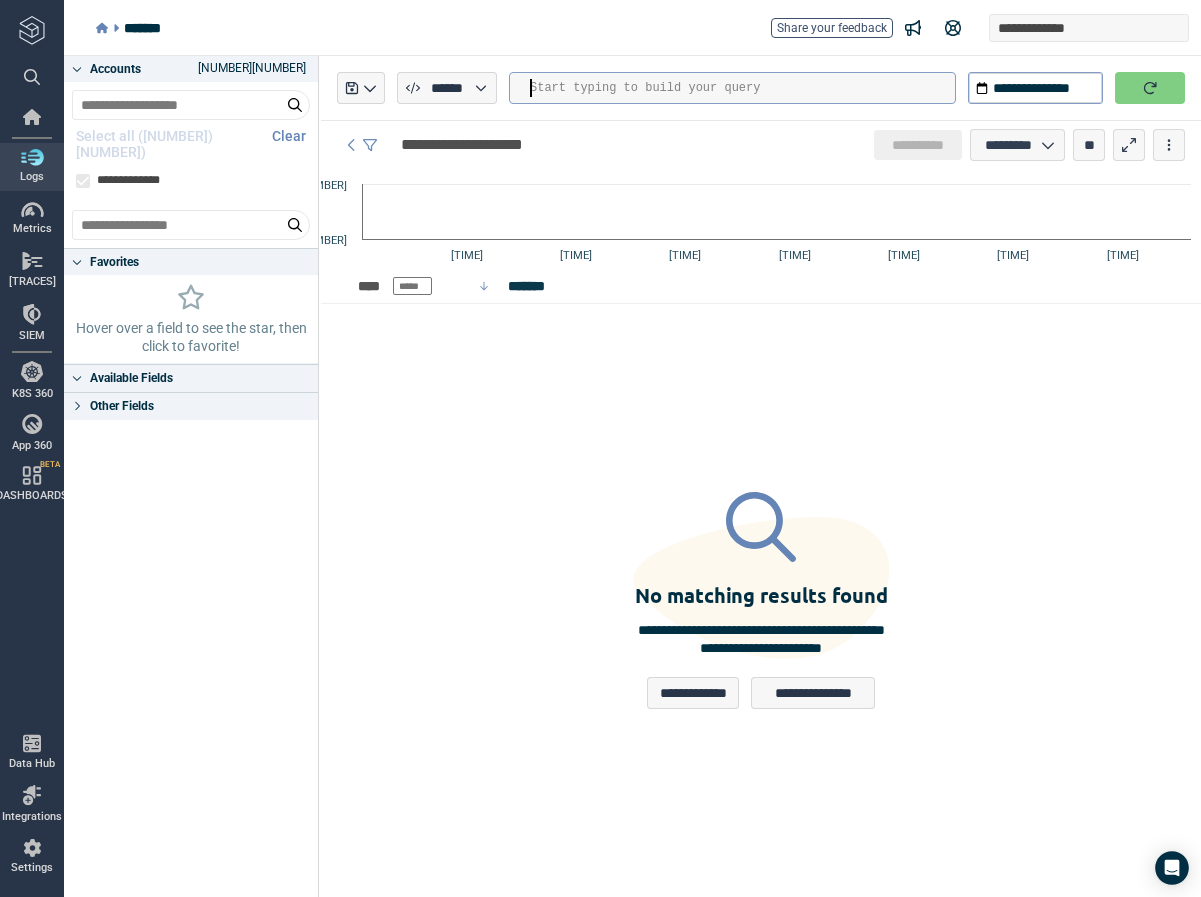 click on "Other Fields" at bounding box center [191, 406] 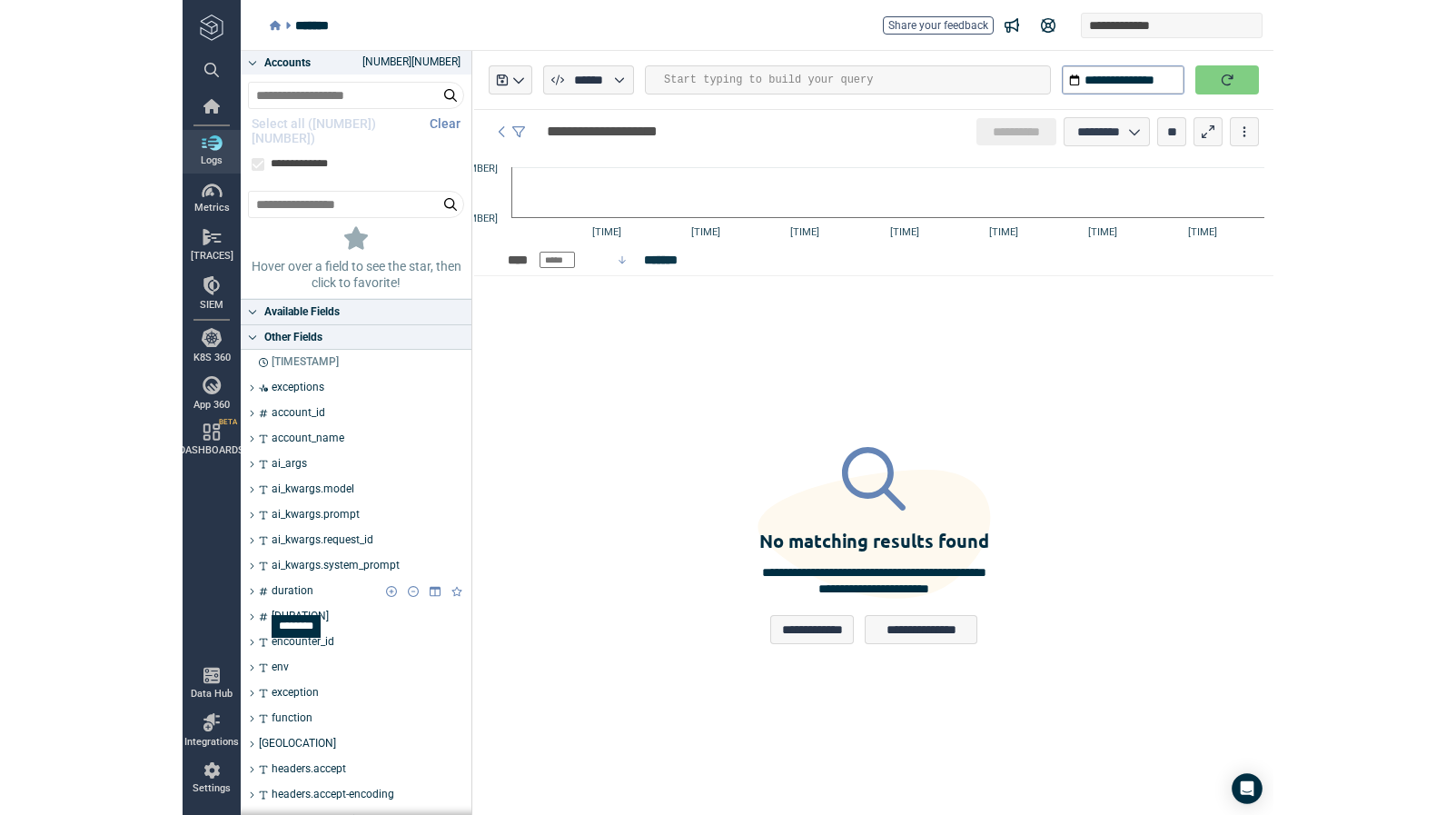 scroll, scrollTop: 34, scrollLeft: 0, axis: vertical 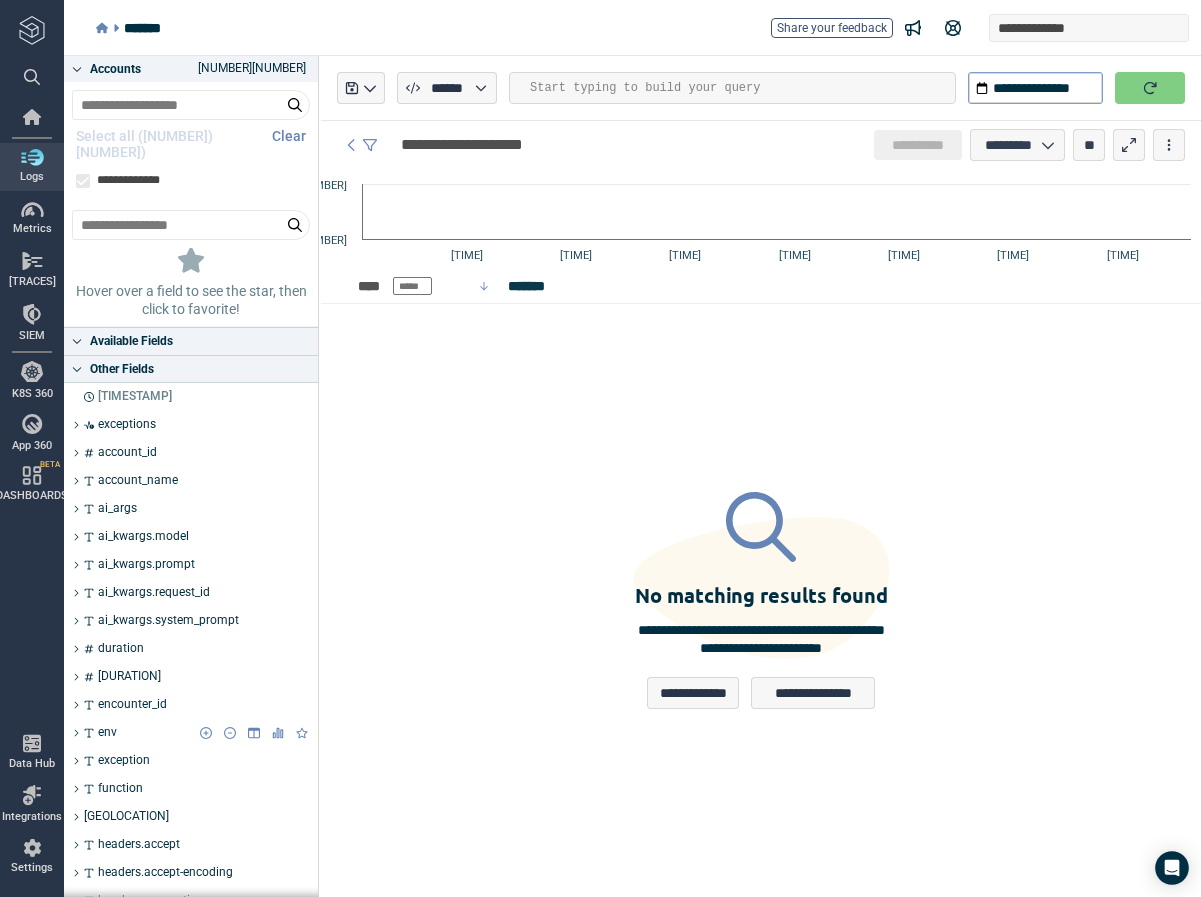 click on "env" at bounding box center [107, 733] 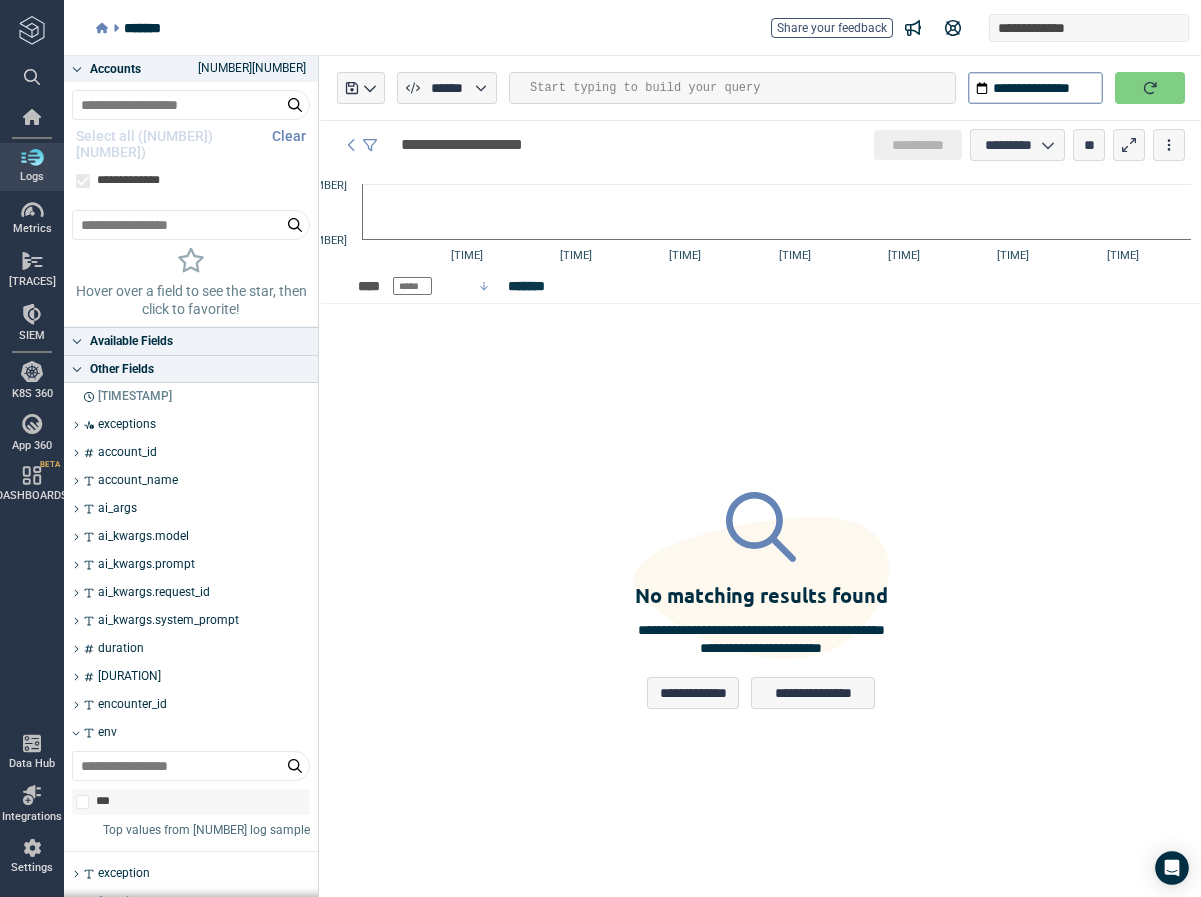 click on "[MASKED]" at bounding box center (197, 802) 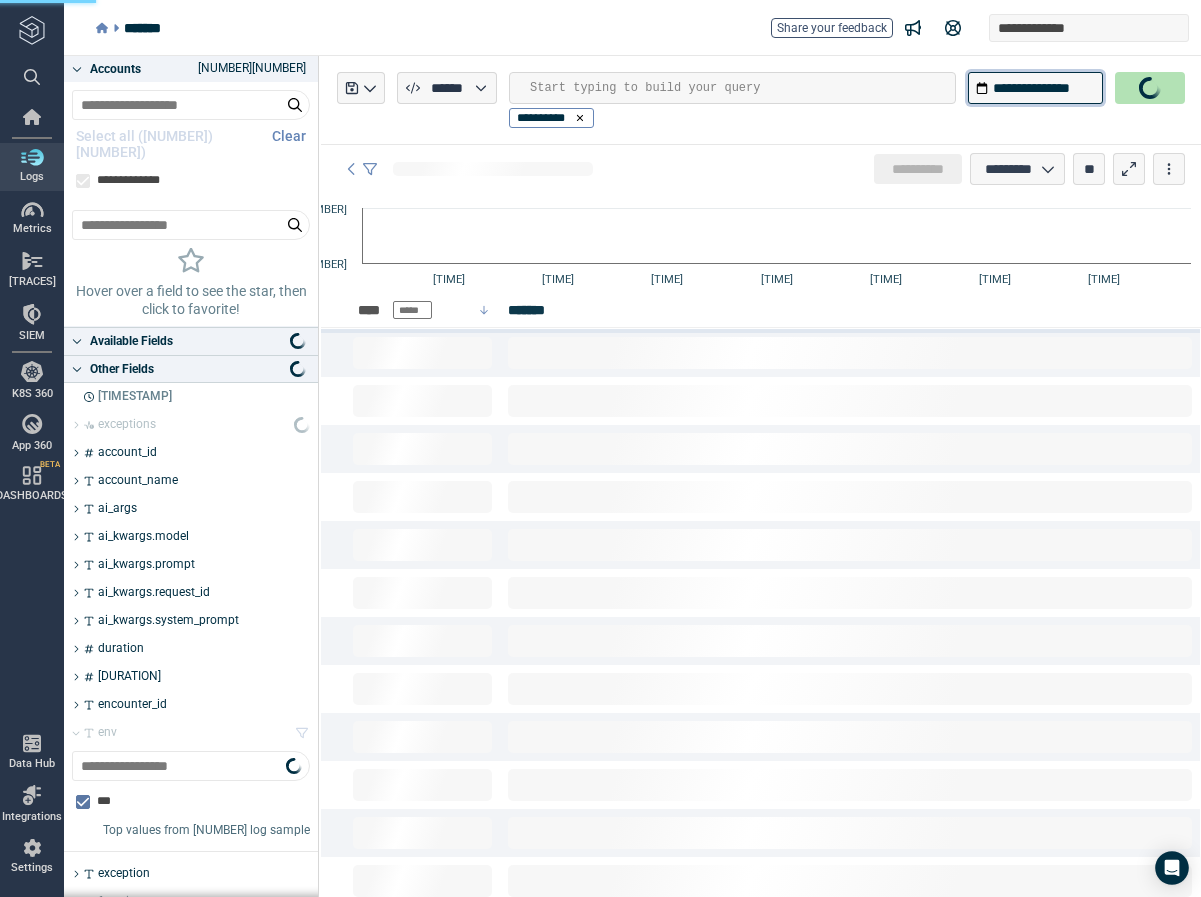 click on "[MASKED]" at bounding box center [1035, 88] 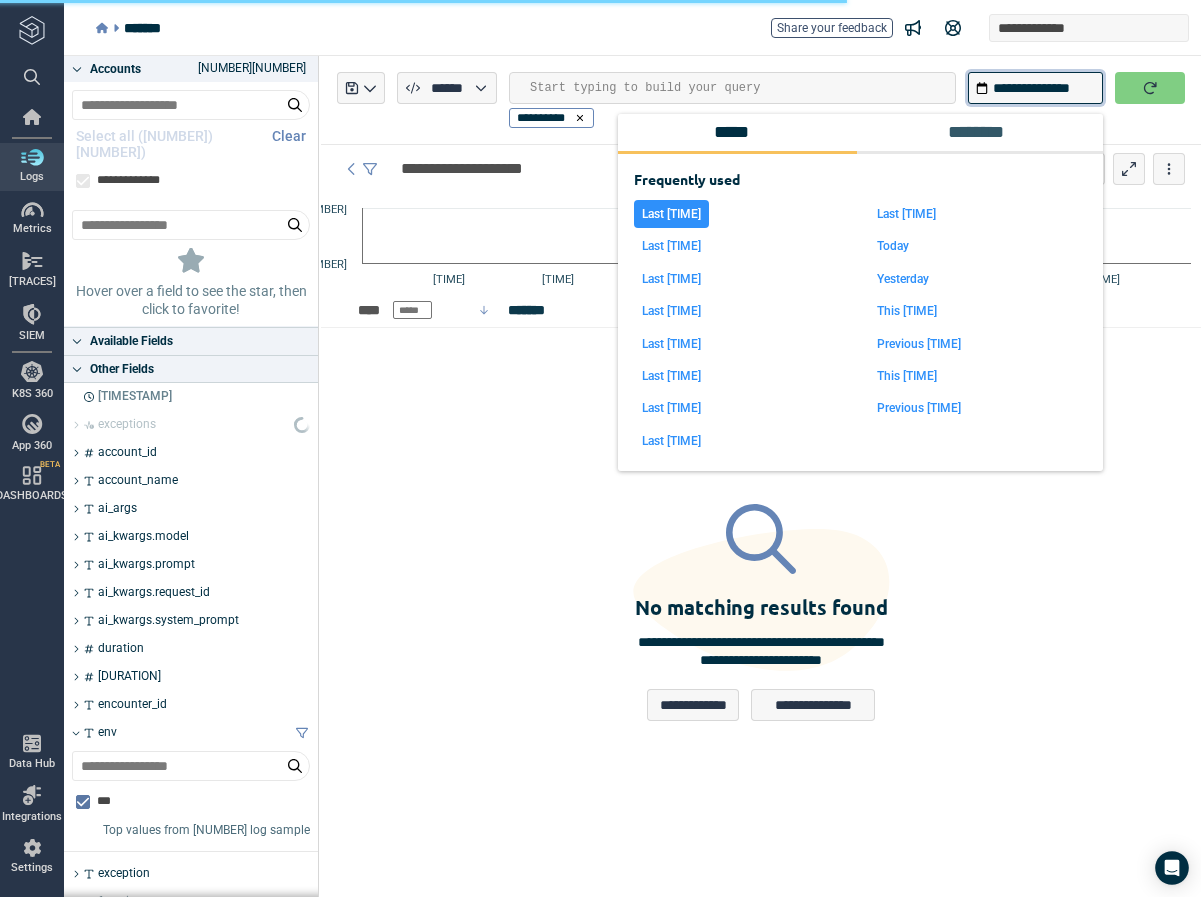 click on "[MASKED]" at bounding box center (1035, 88) 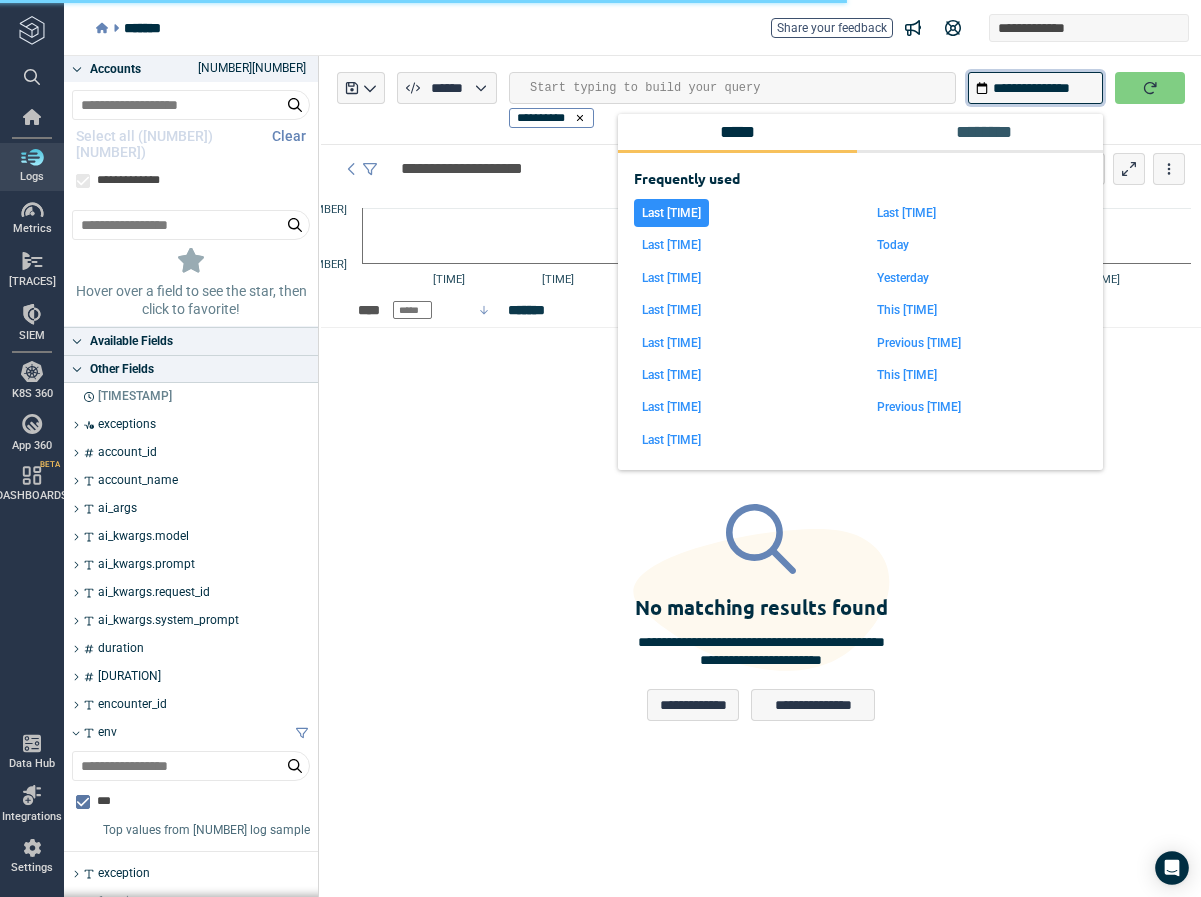 click on "[MASKED]" at bounding box center (1035, 88) 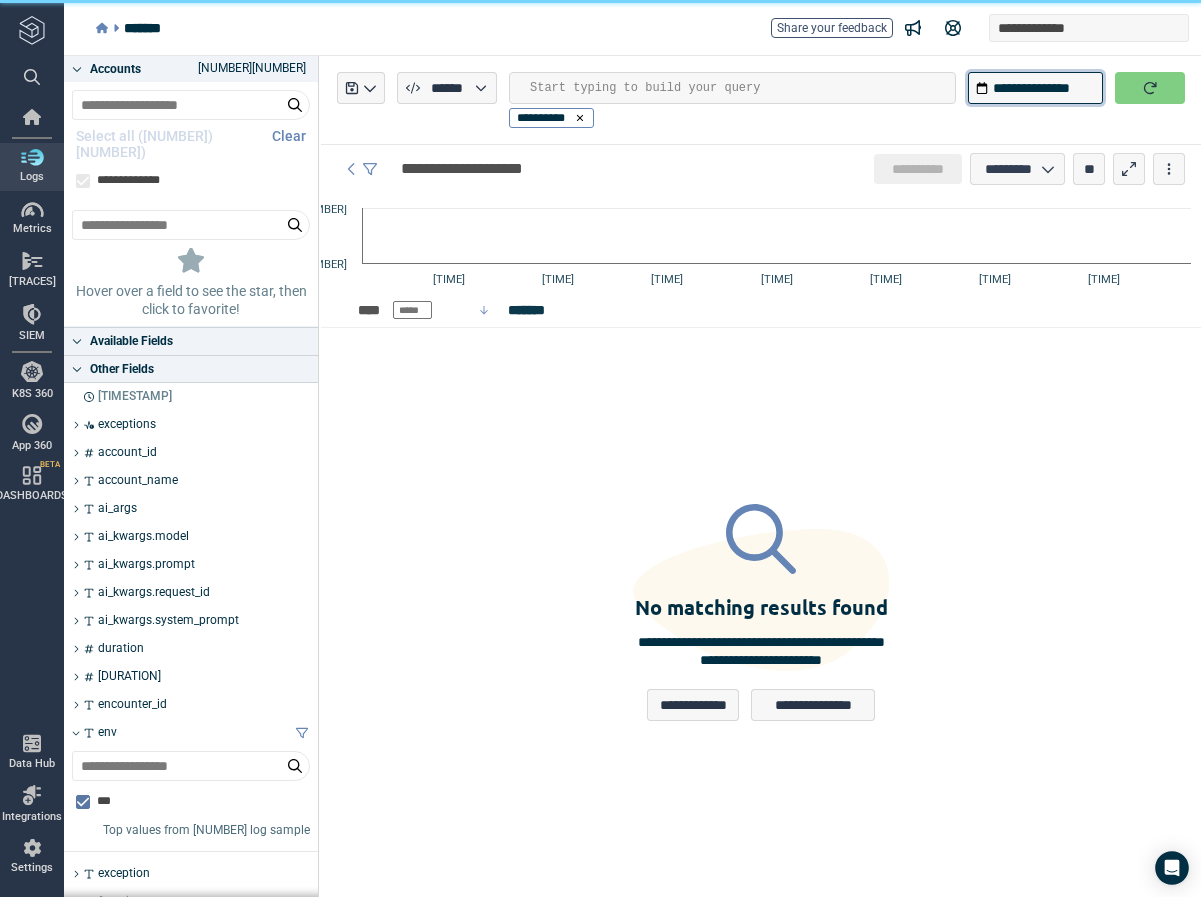 click on "[MASKED]" at bounding box center (1035, 88) 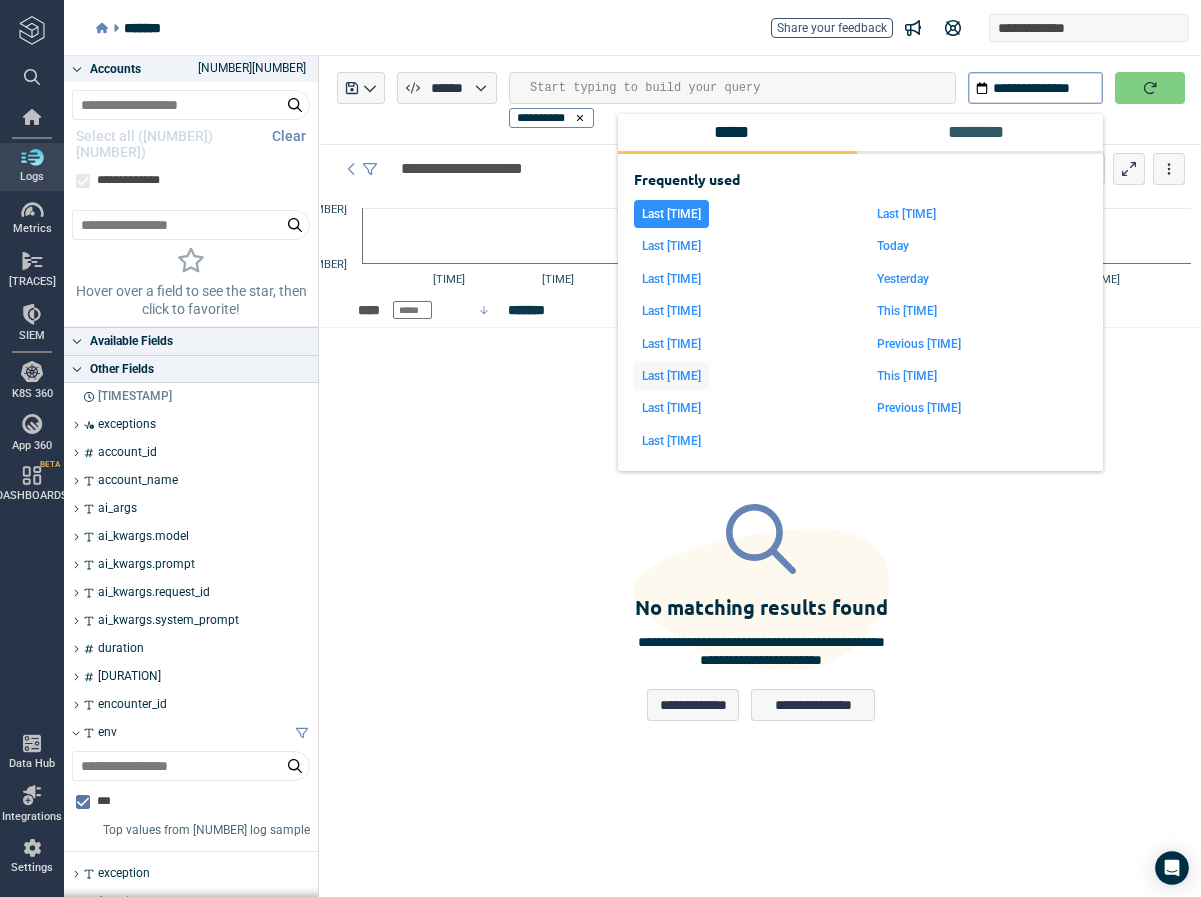 click on "Last [TIME]" at bounding box center (671, 376) 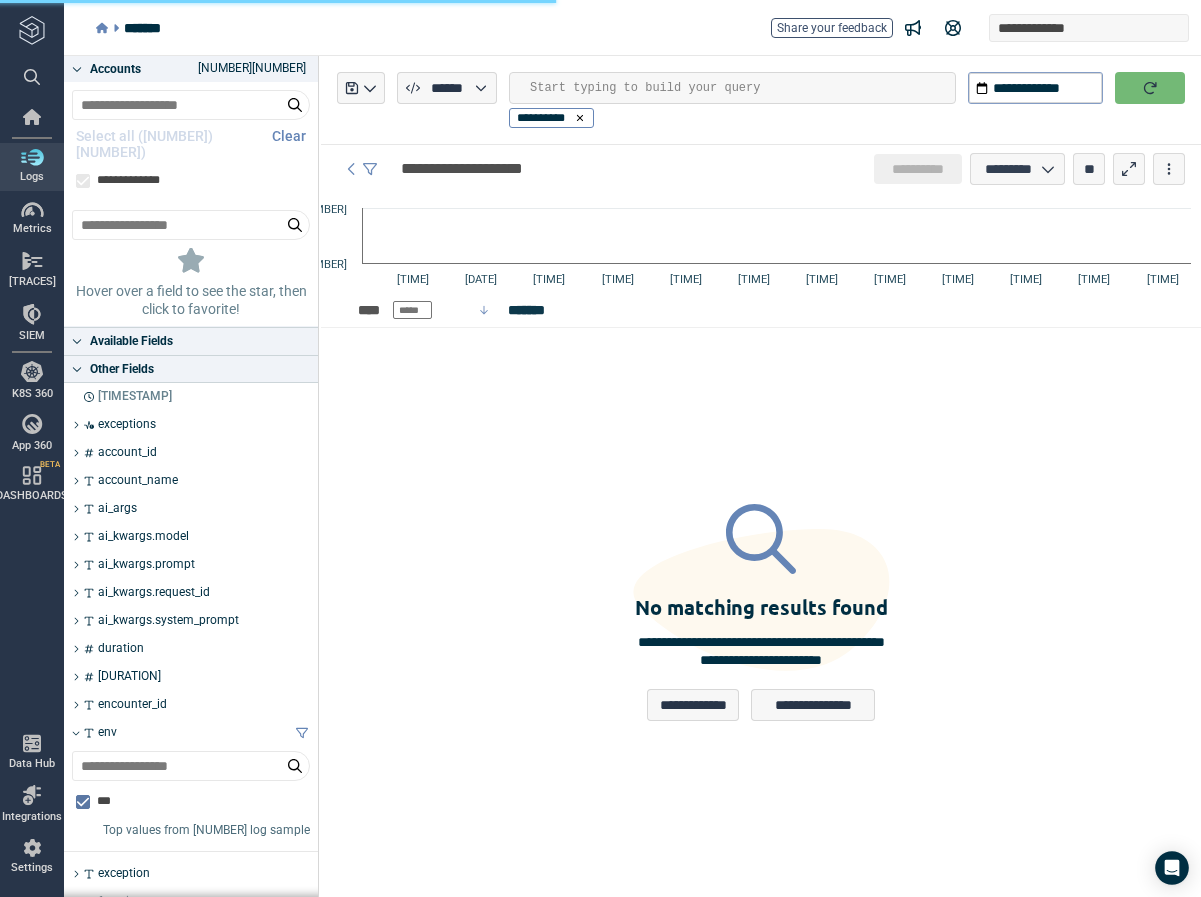 click at bounding box center [1150, 88] 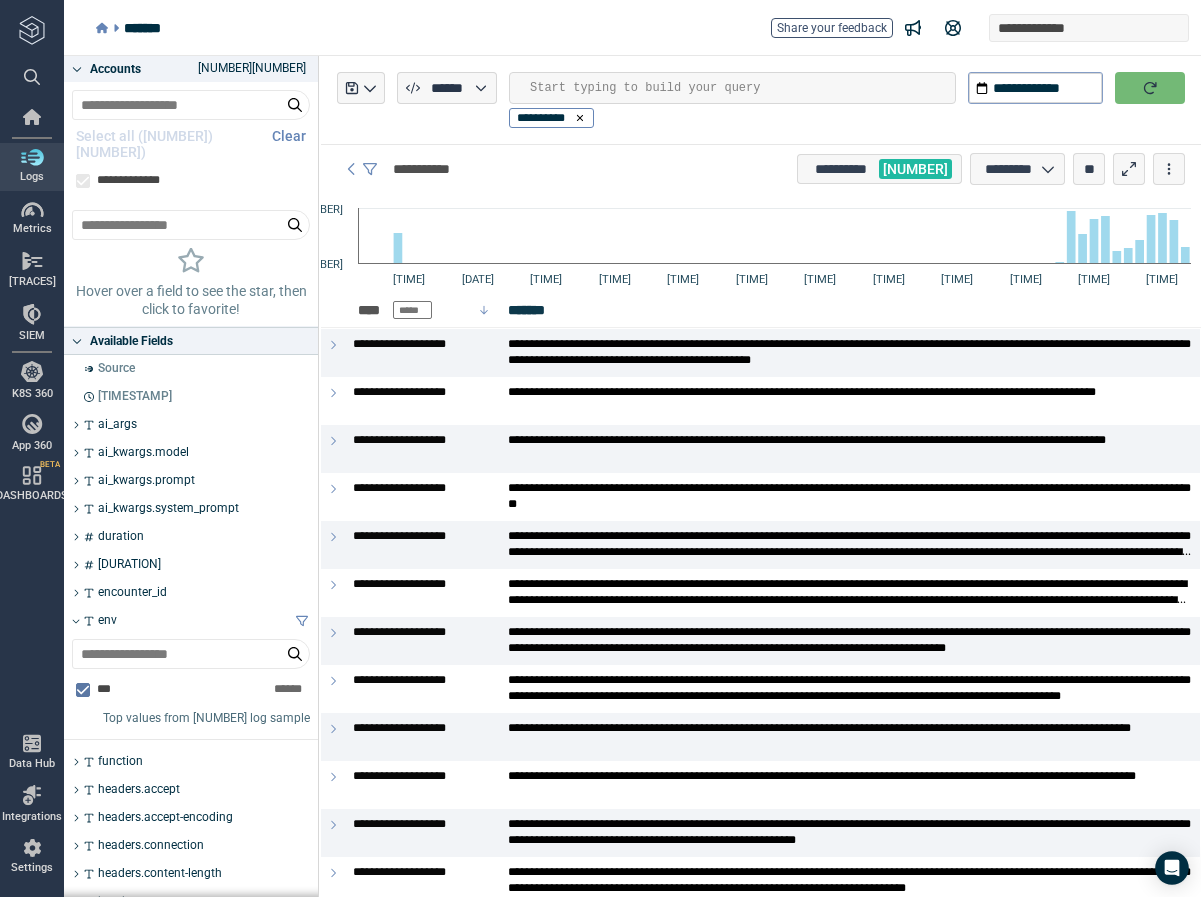 click at bounding box center [742, 88] 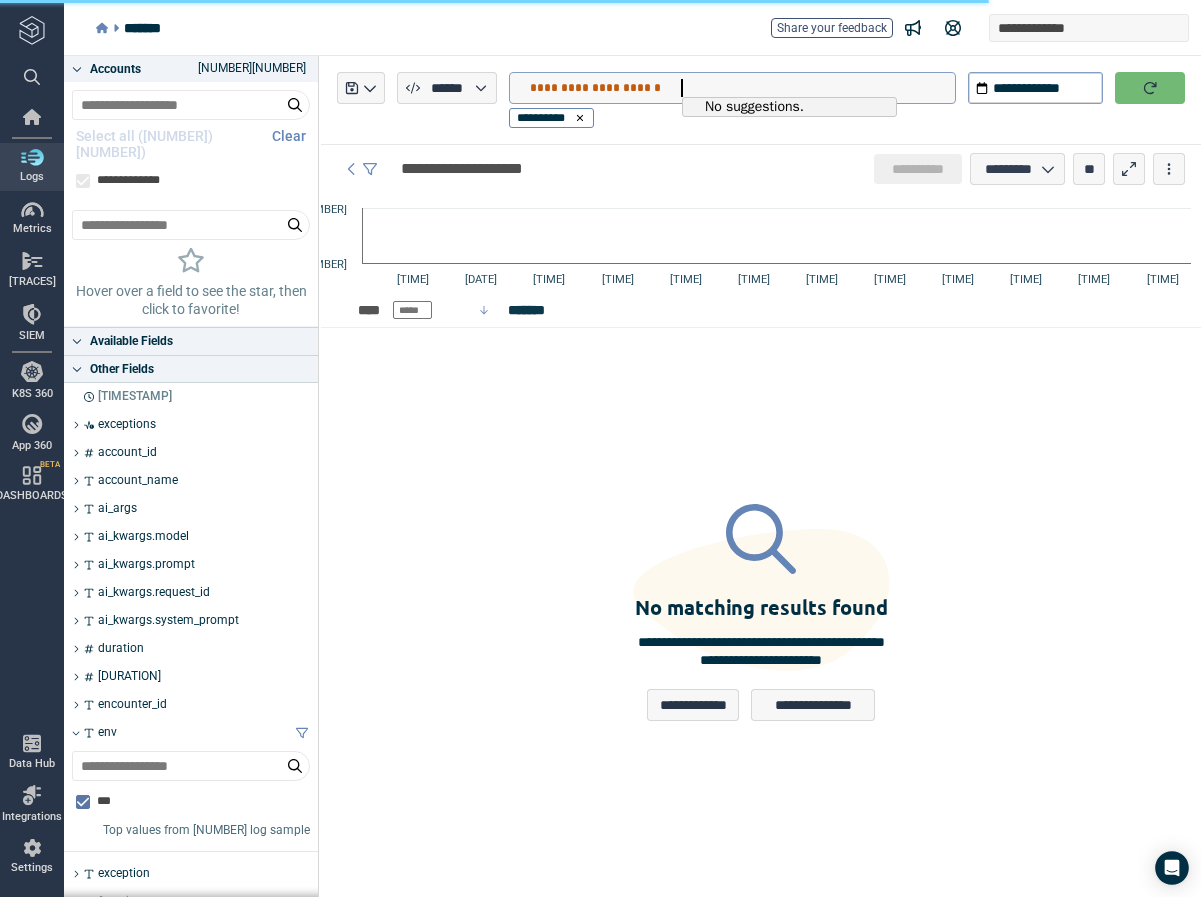 click on "[MASKED]" at bounding box center [742, 88] 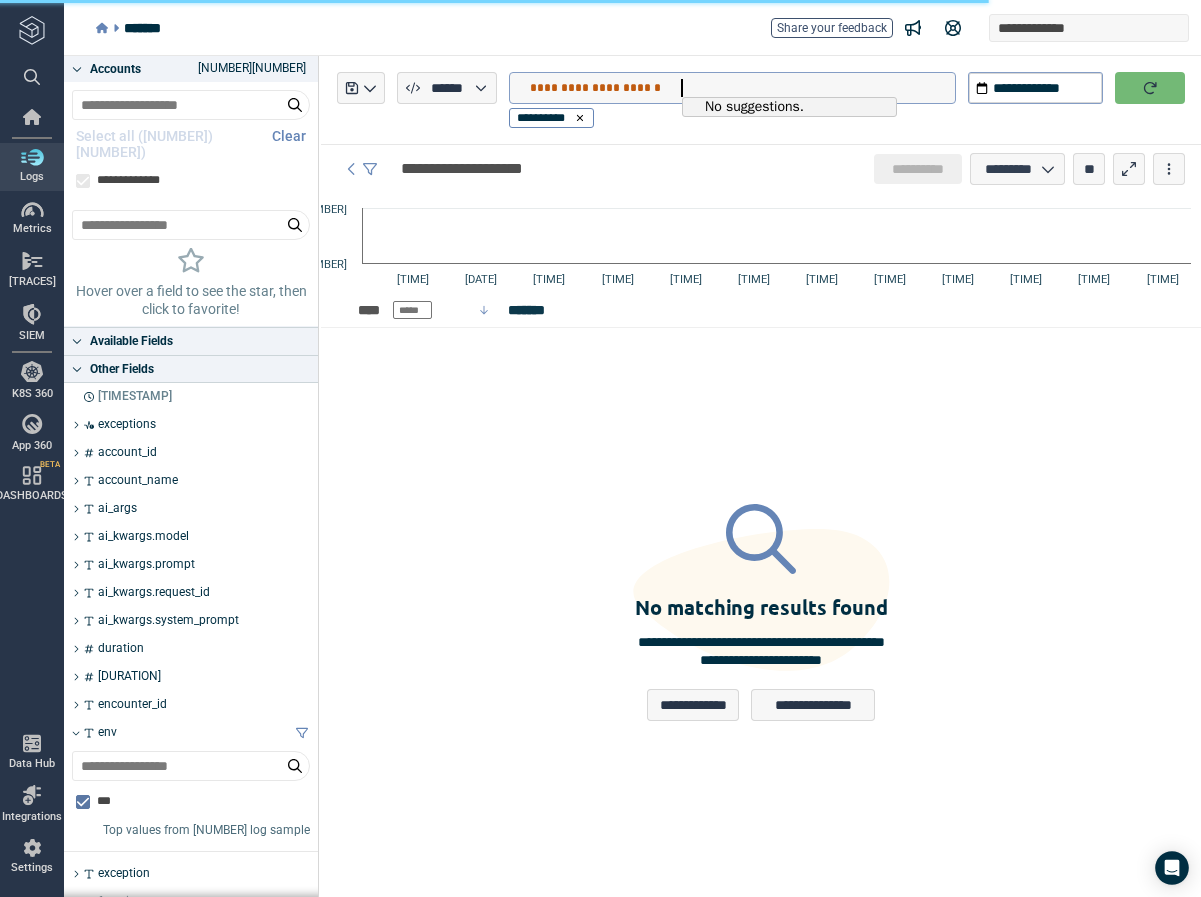 click on "[MASKED]" at bounding box center [742, 88] 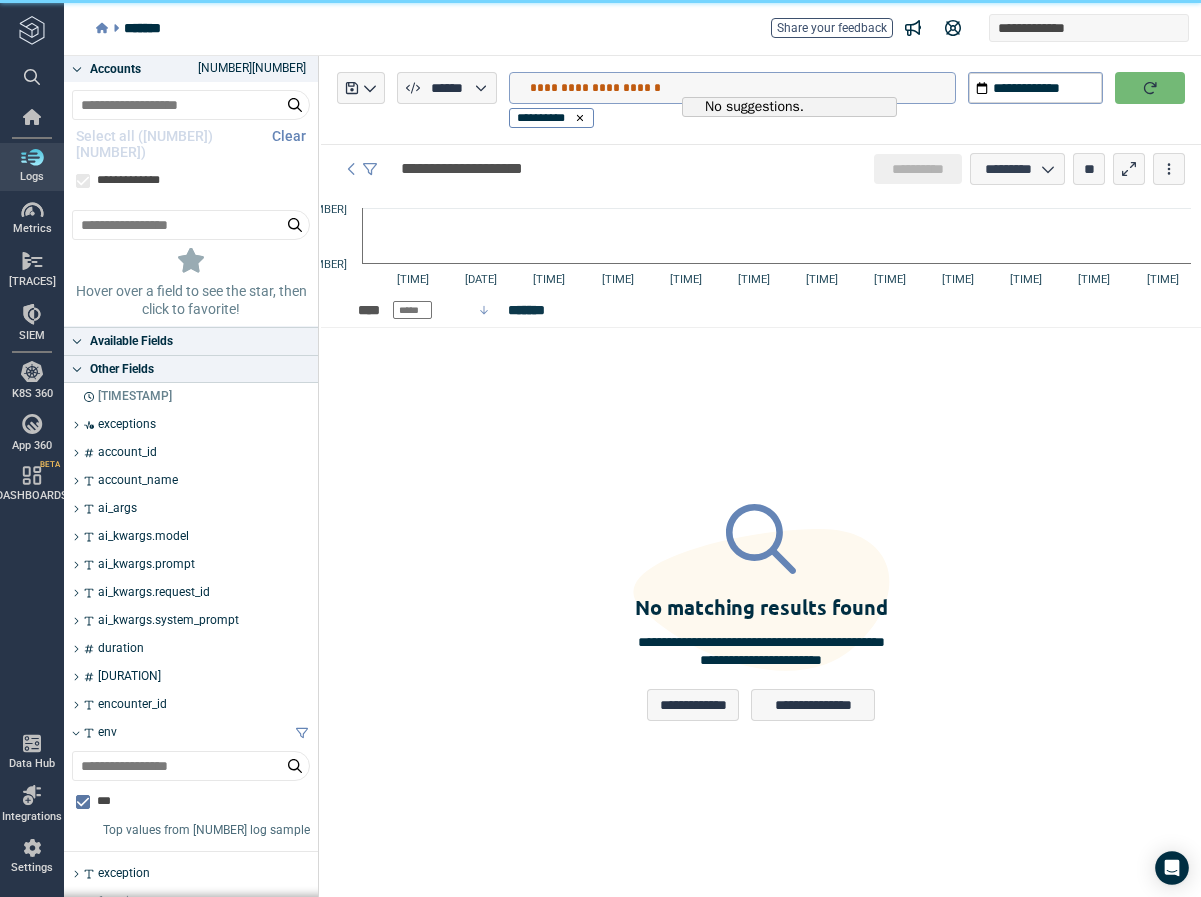 click on "[MASKED]" at bounding box center (742, 88) 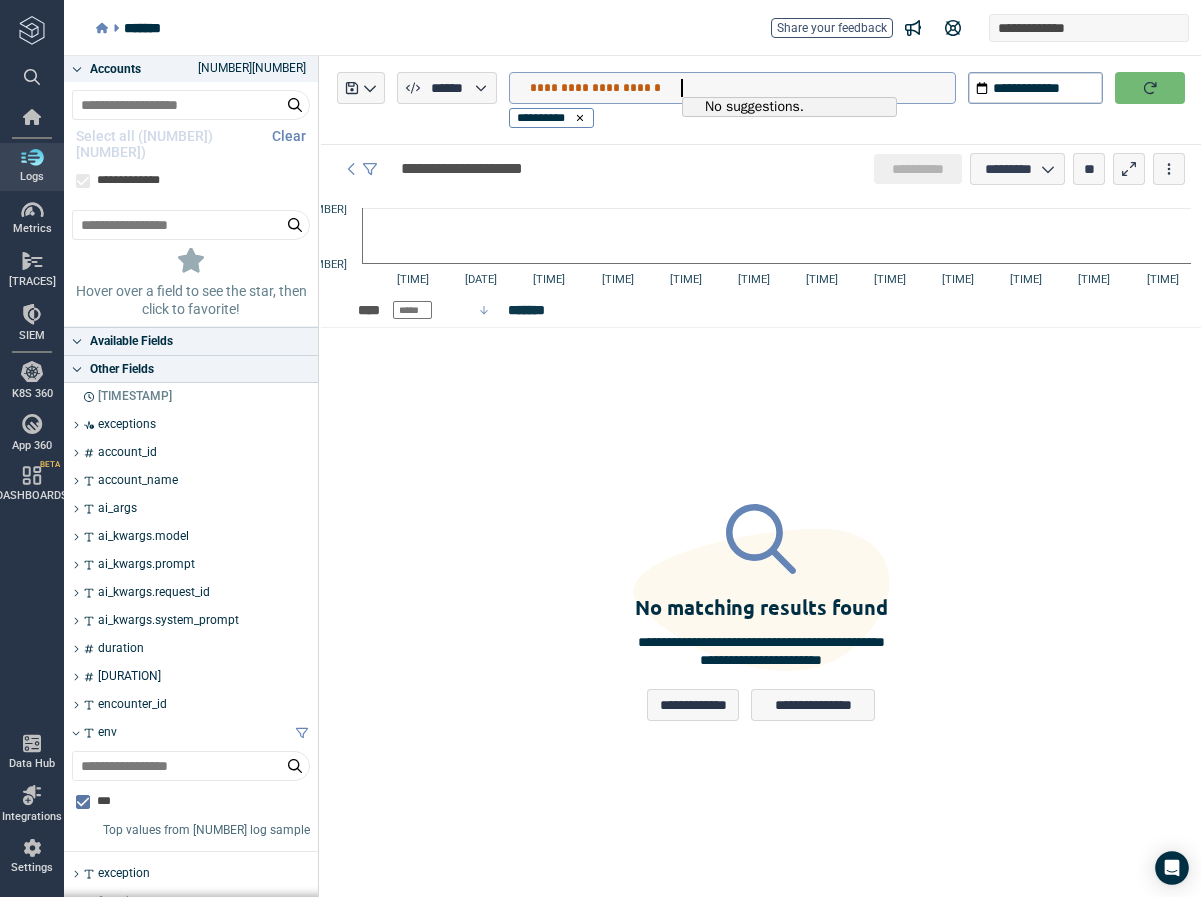 click on "[MASKED]" at bounding box center (742, 88) 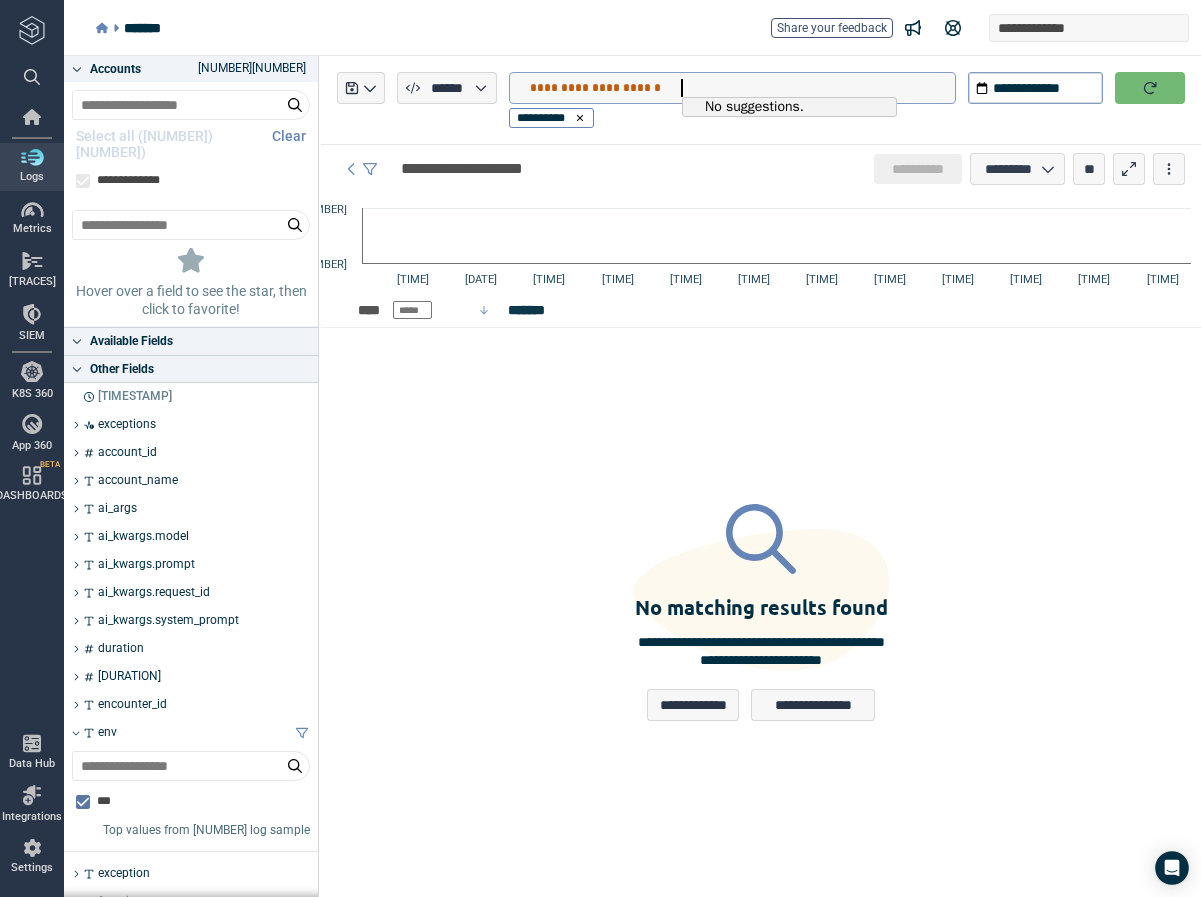click on "[MASKED]" at bounding box center (742, 88) 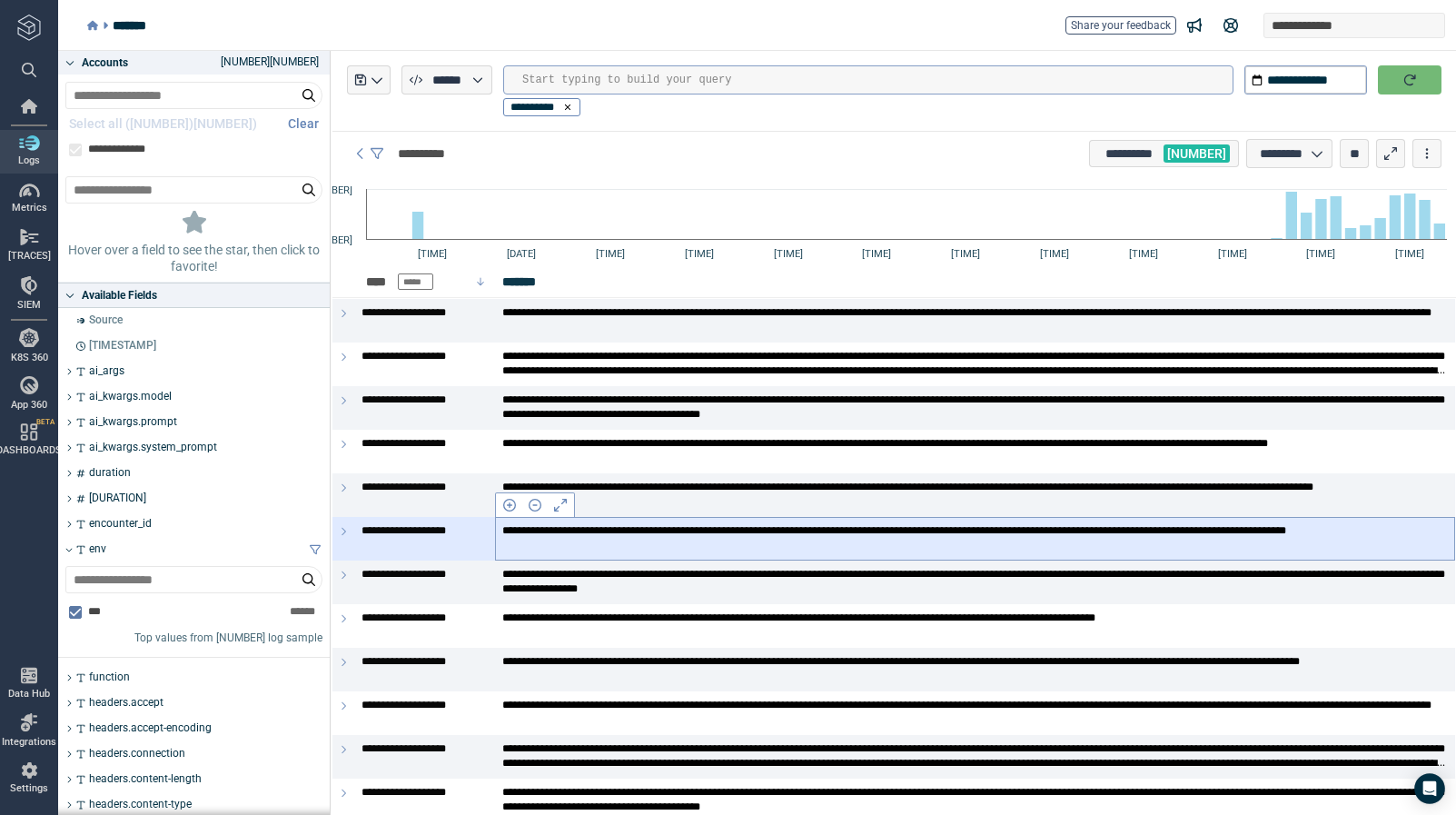 scroll, scrollTop: 38, scrollLeft: 0, axis: vertical 